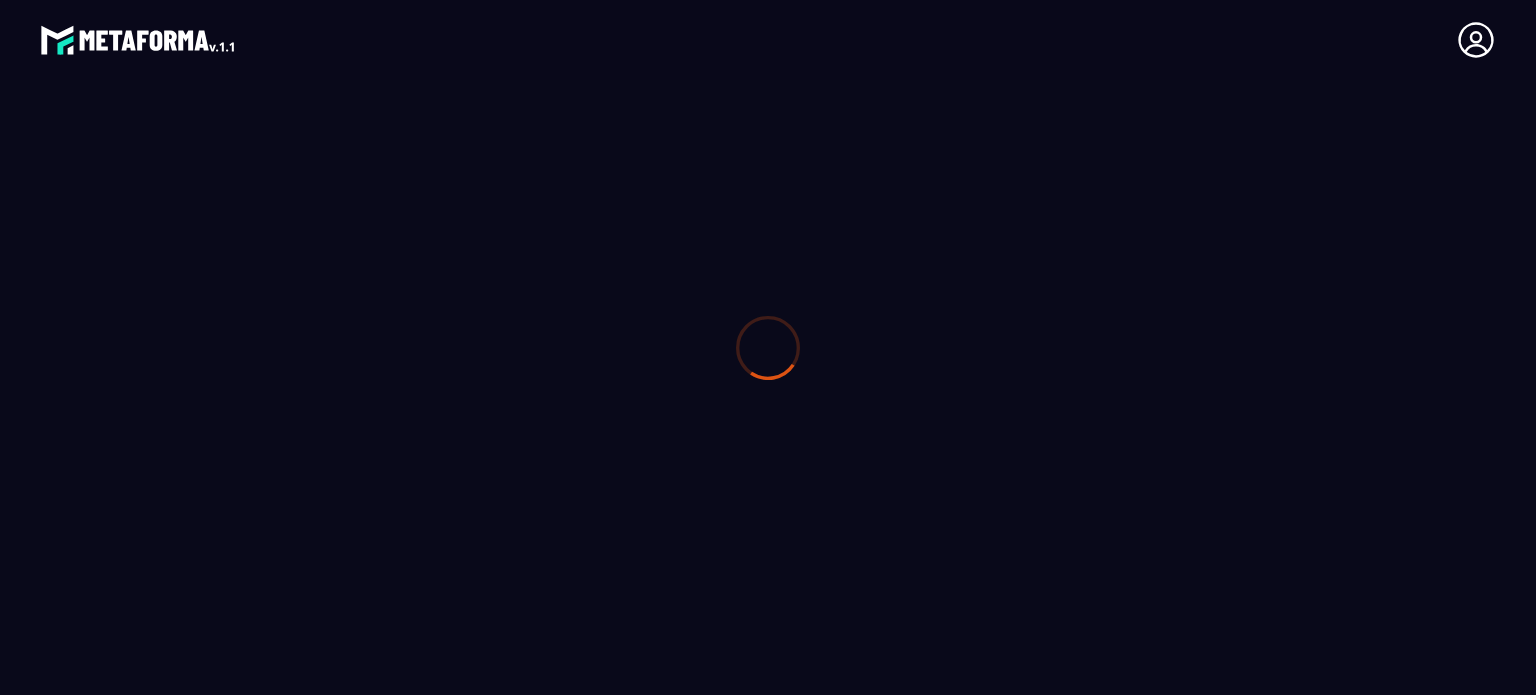 scroll, scrollTop: 0, scrollLeft: 0, axis: both 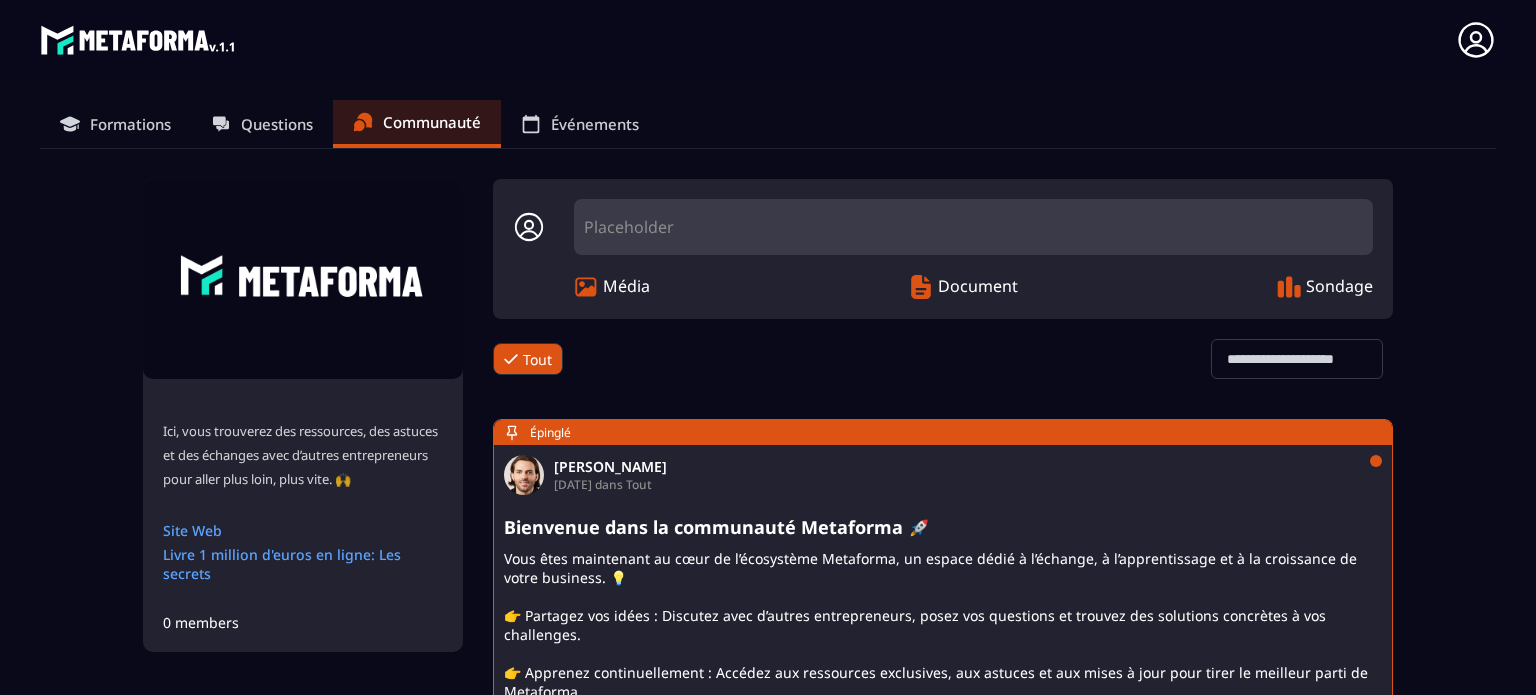 click on "Événements" at bounding box center (595, 124) 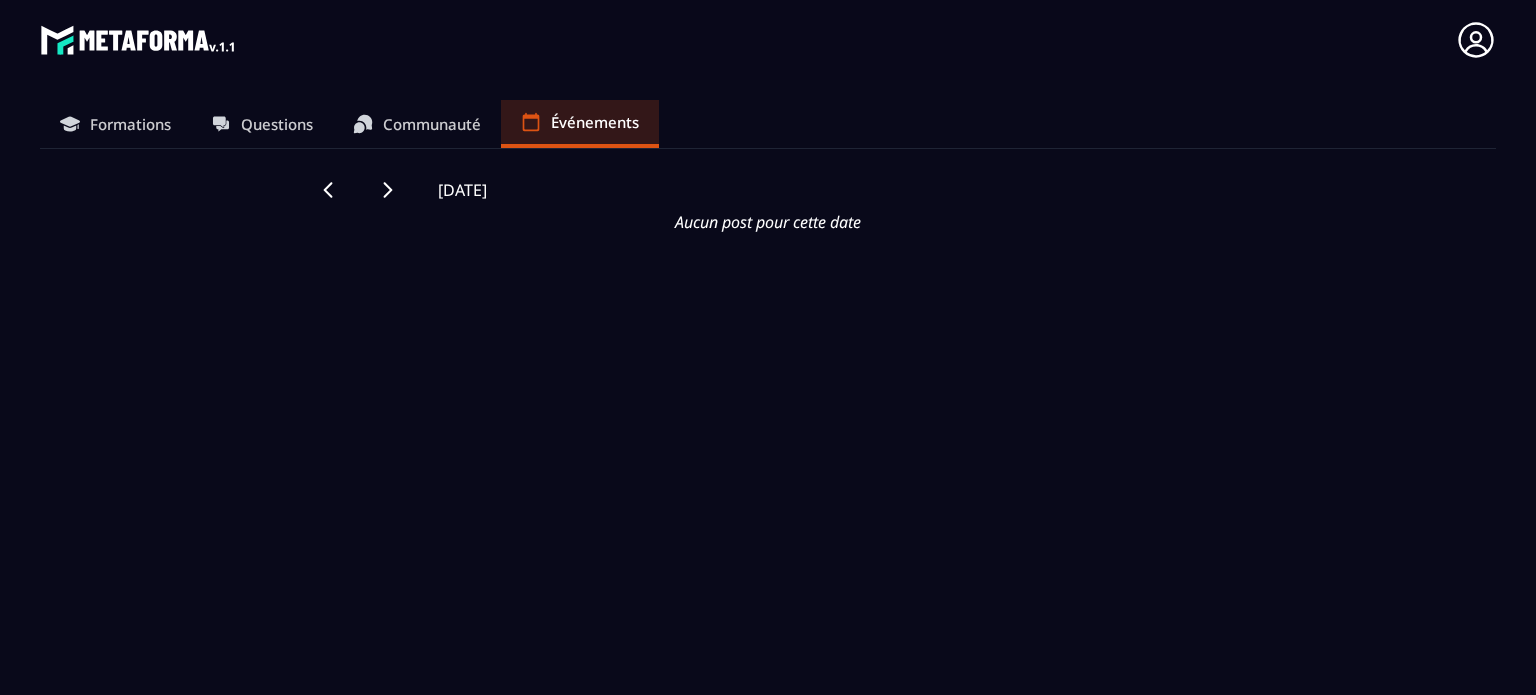 click on "Communauté" at bounding box center (432, 124) 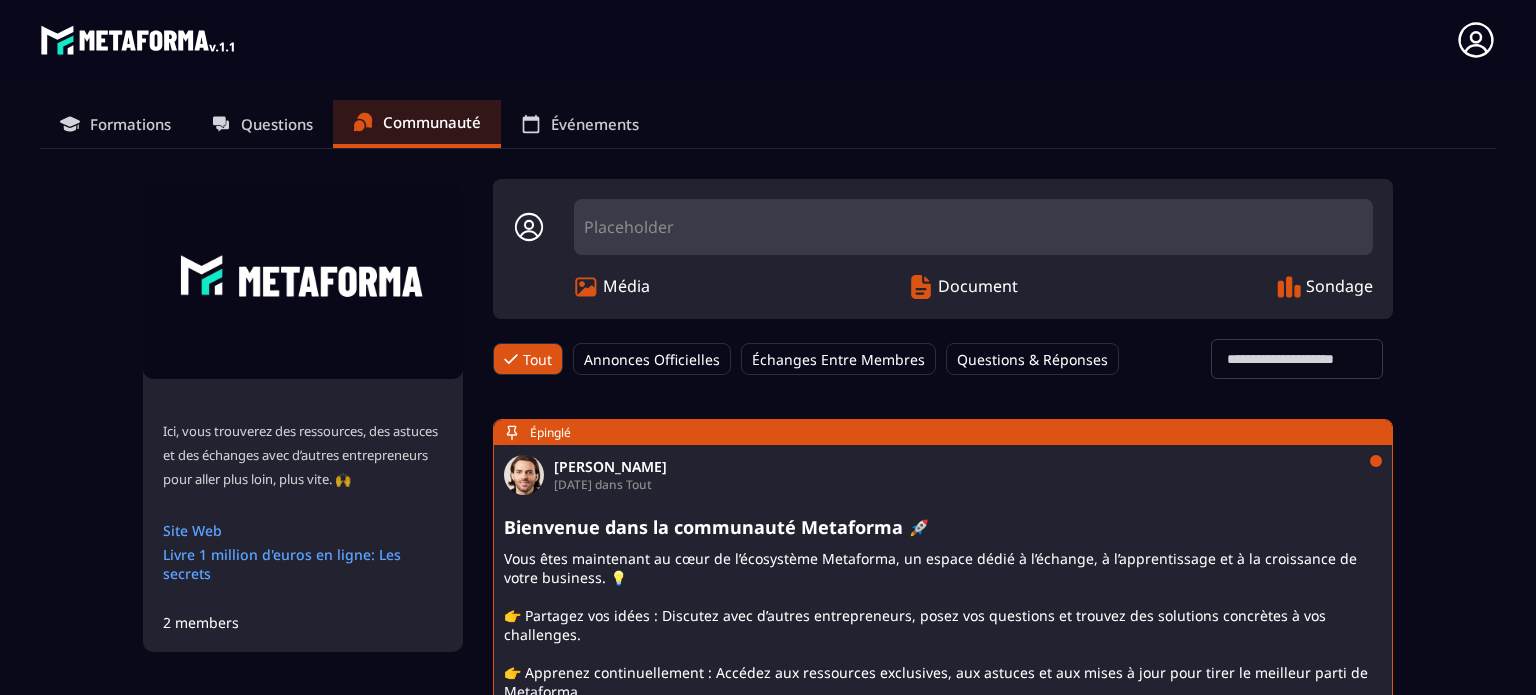 click on "Ici, vous trouverez des ressources, des astuces et des échanges avec d’autres entrepreneurs pour aller plus loin, plus vite. 🙌 Site Web Livre 1 million d'euros en ligne: Les secrets 2 members Placeholder Média Document Sondage Tout Annonces Officielles Échanges Entre Membres Questions & Réponses Tout Loading... [PERSON_NAME] [DATE] dans Tout Bienvenue dans la communauté Metaforma 🚀 14 14 Goûts [PERSON_NAME] RIDJALI [PERSON_NAME] [PERSON_NAME] [PERSON_NAME] [PERSON_NAME] Voara [PERSON_NAME] et 7 autres 1 1 Commentaire Dernier commentaire: [PERSON_NAME] de cette formidable opportunité ! C'est l'outil rêvé et quel investissement ! Bravo. Hâte d'en connaitre tous les recoins pour l'exploiter à son maximum ! go go go ! [PERSON_NAME] [DATE] dans Tout L'Heureuse motivée ! 1 1 Comme [PERSON_NAME] 1 1 Commentaire [PERSON_NAME] commentaire: Bravo pour la présentation , Bonne continuation👍 [PERSON_NAME] [DATE] dans Tout Présentation - LeCerfClef" 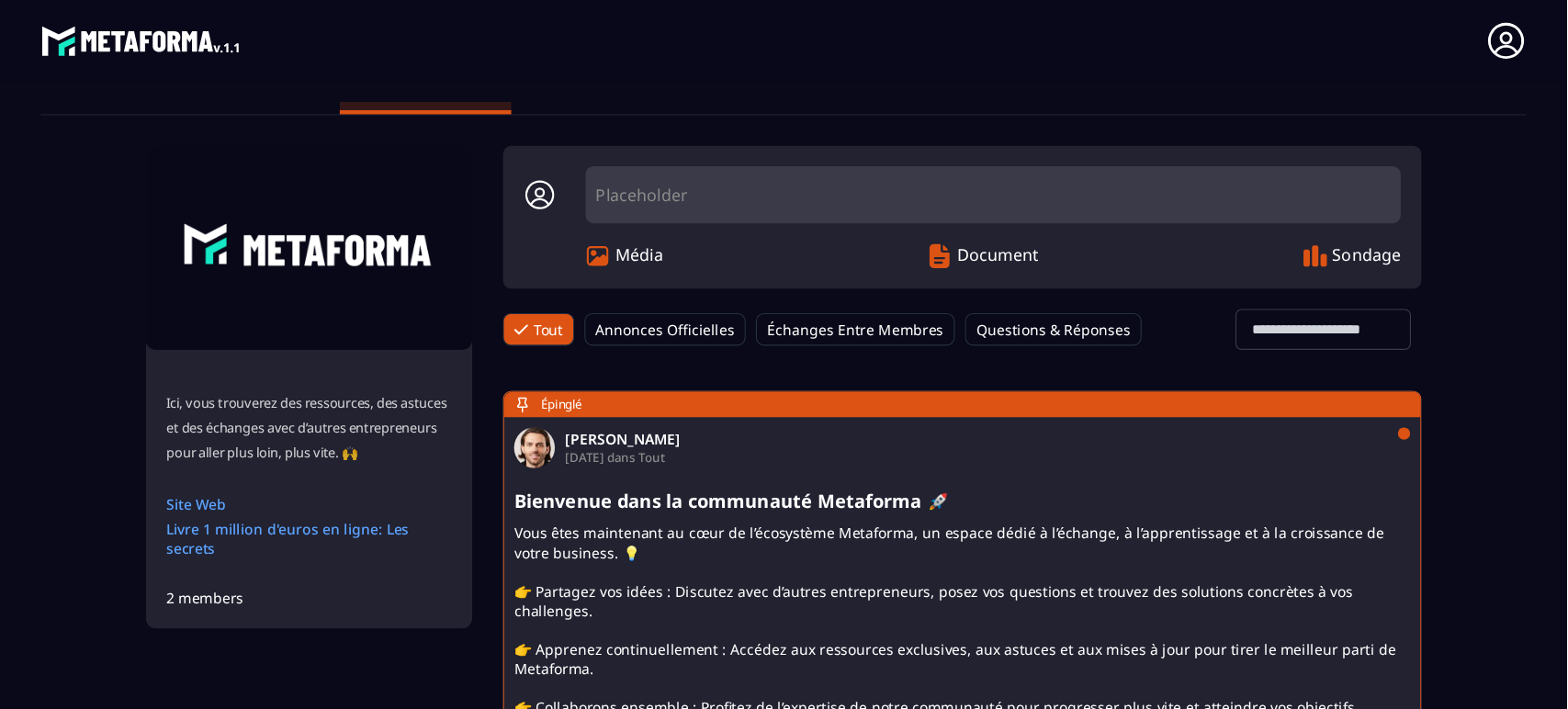 scroll, scrollTop: 0, scrollLeft: 0, axis: both 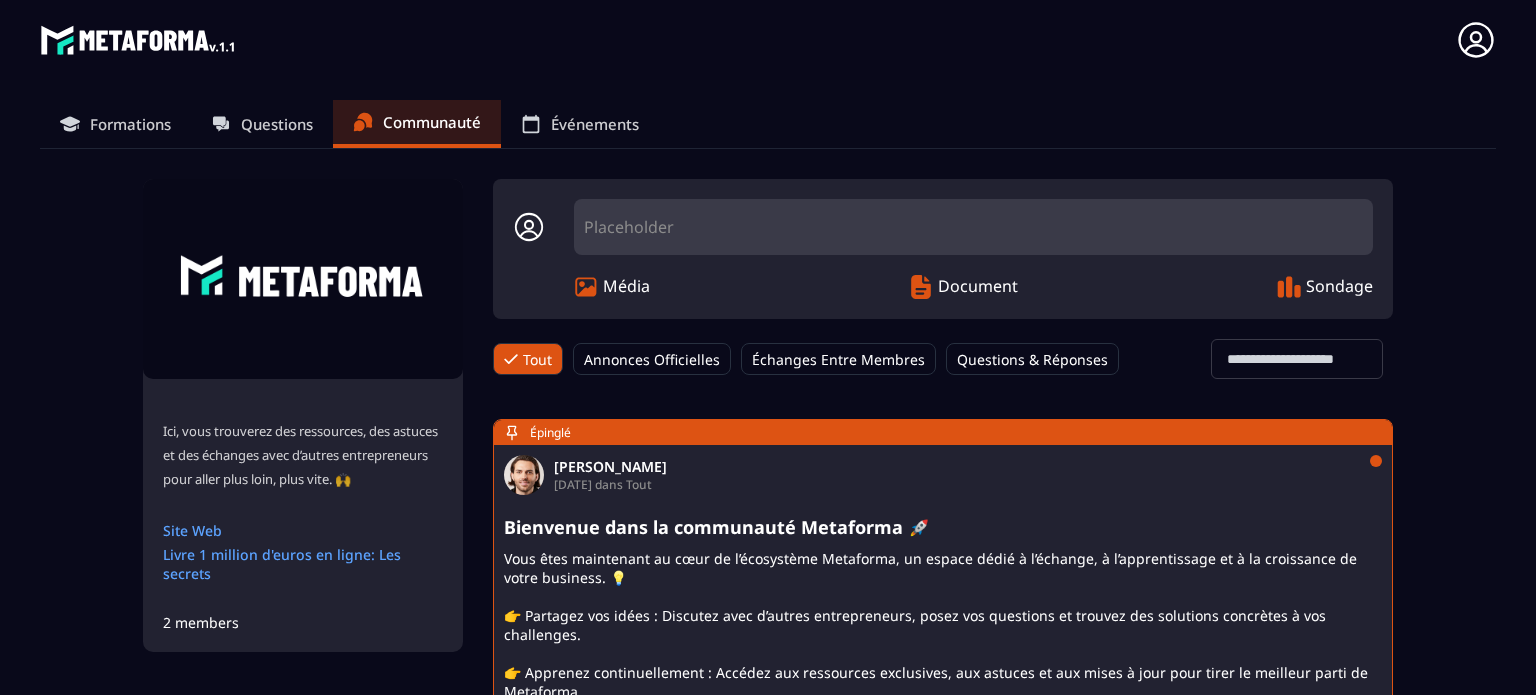 click on "Annonces Officielles" at bounding box center [652, 359] 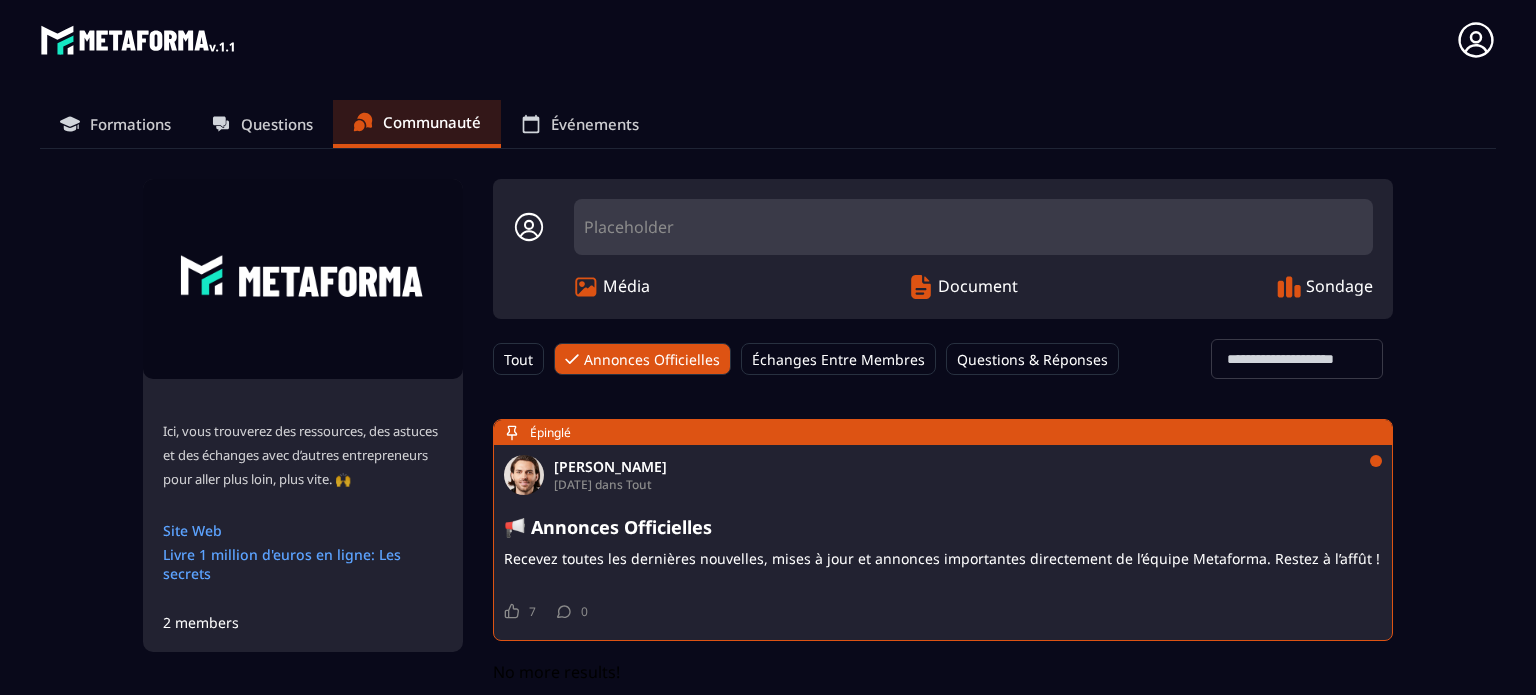 click on "Échanges Entre Membres" at bounding box center [838, 359] 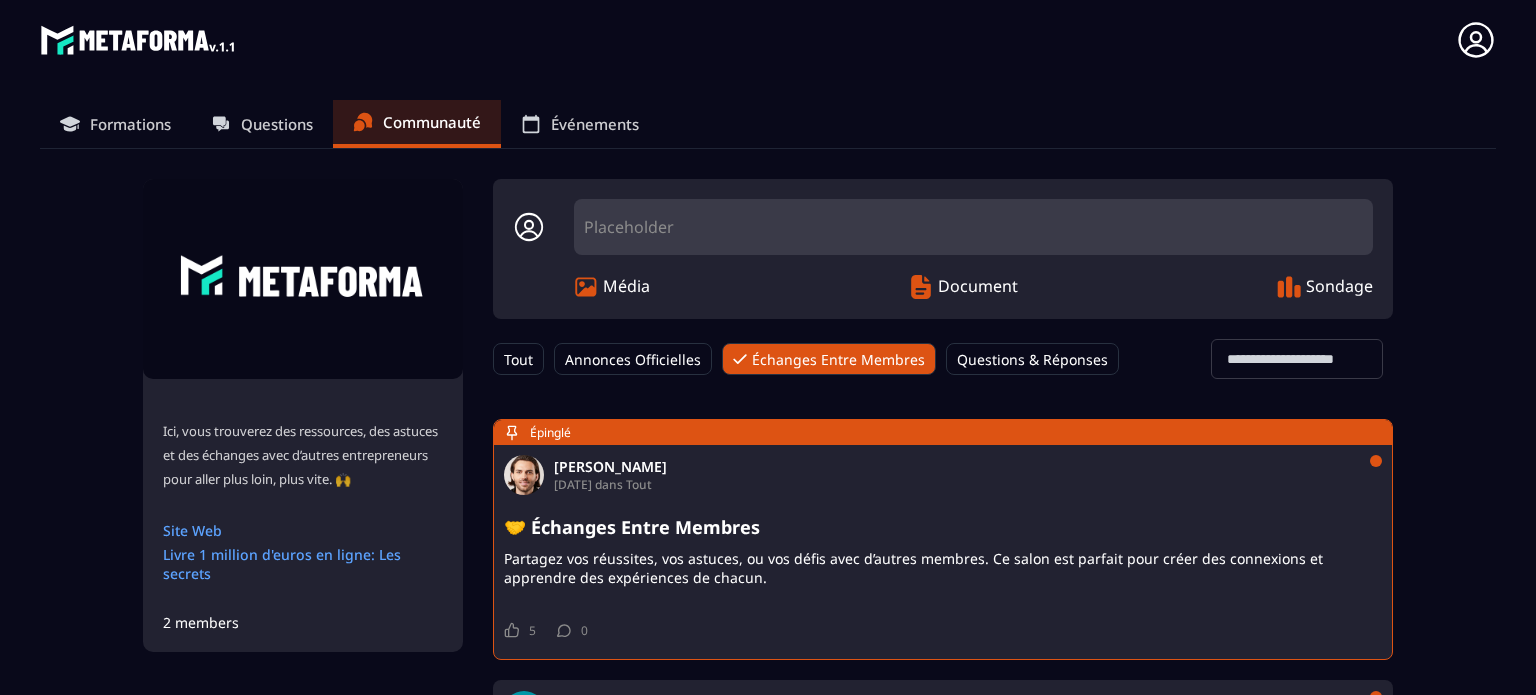 click on "Questions & Réponses" at bounding box center (1032, 359) 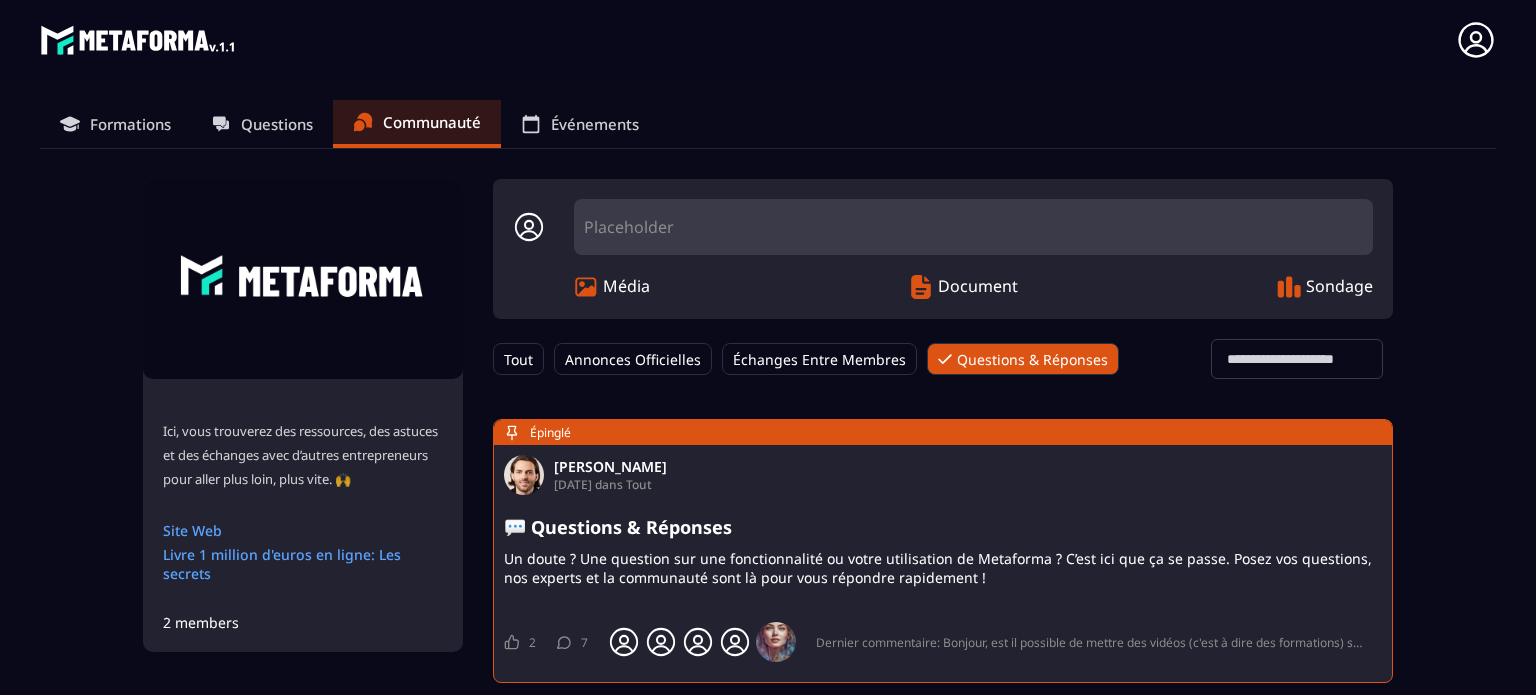 click on "Tout" at bounding box center [518, 359] 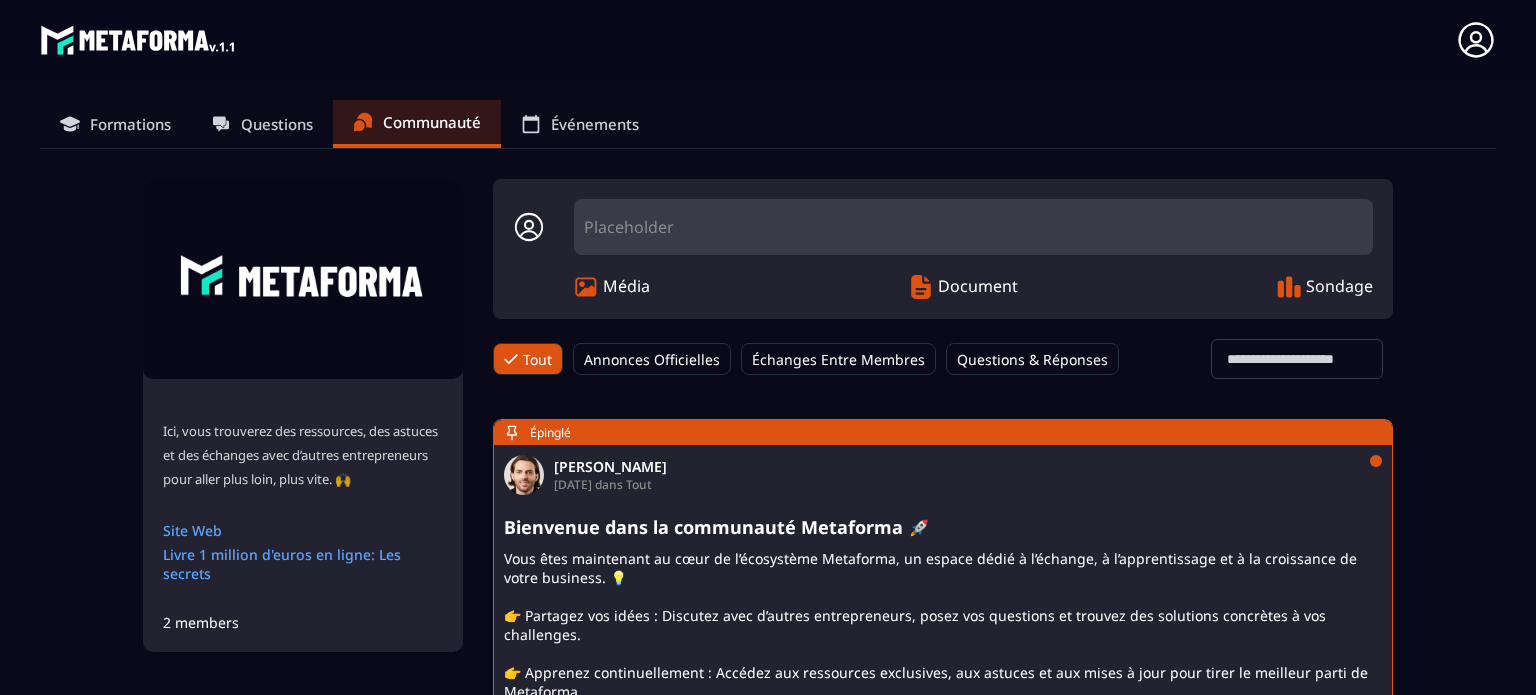 click on "Annonces Officielles" at bounding box center [652, 359] 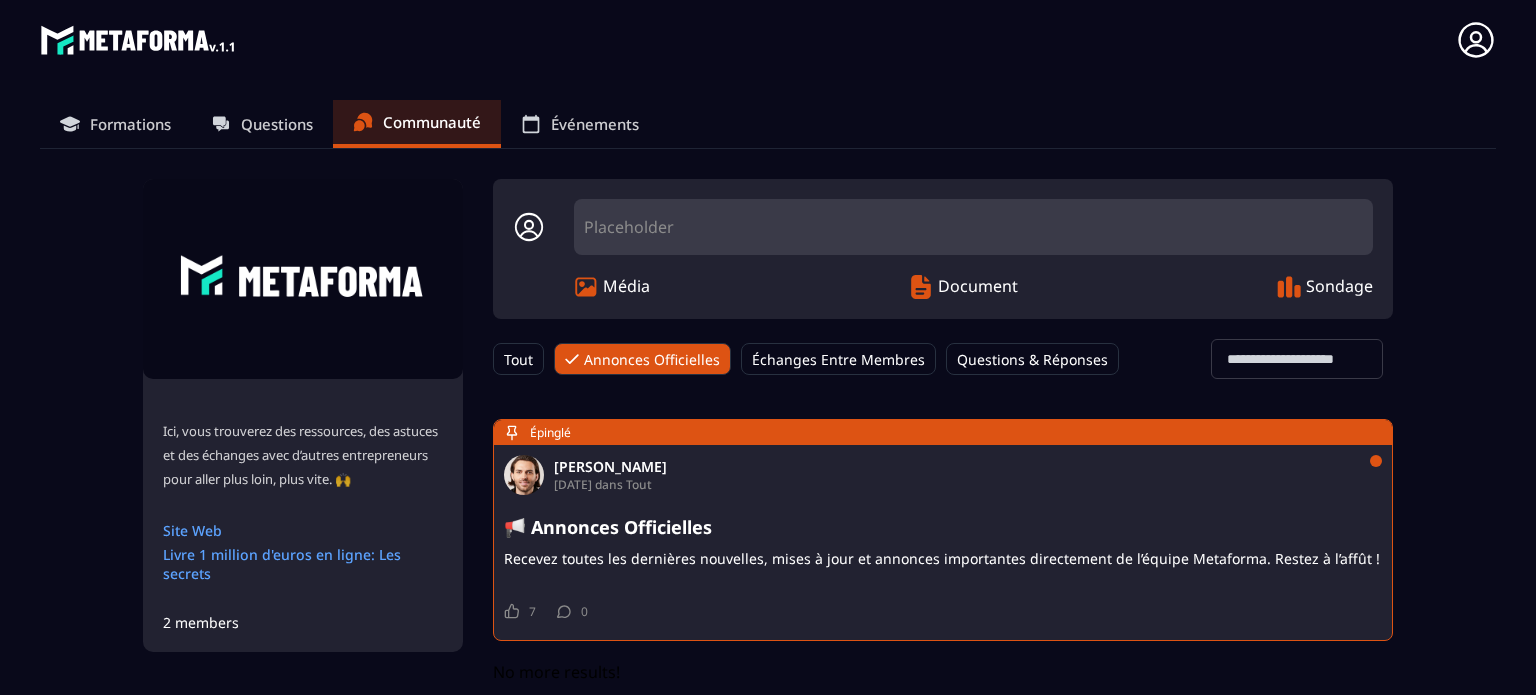 click on "Document" at bounding box center (978, 287) 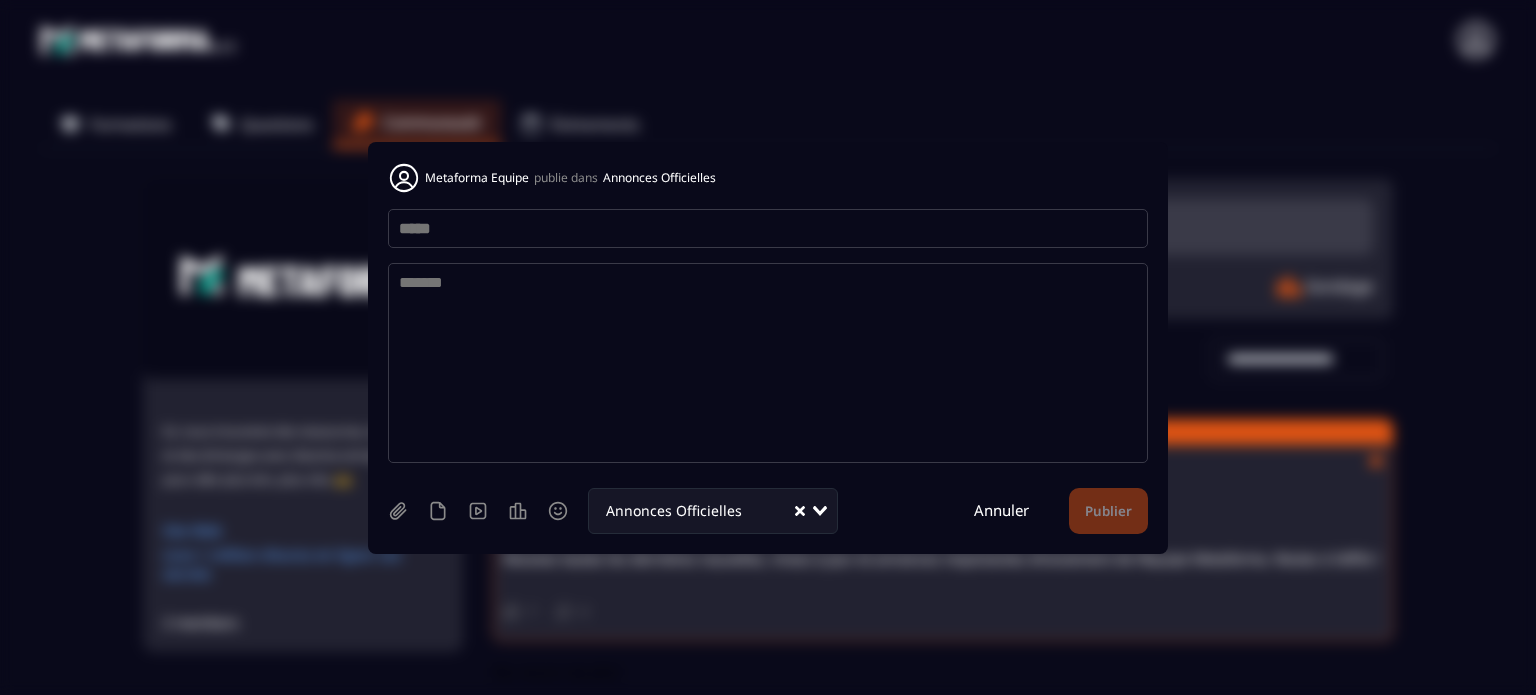 click on "Annuler" at bounding box center [1001, 510] 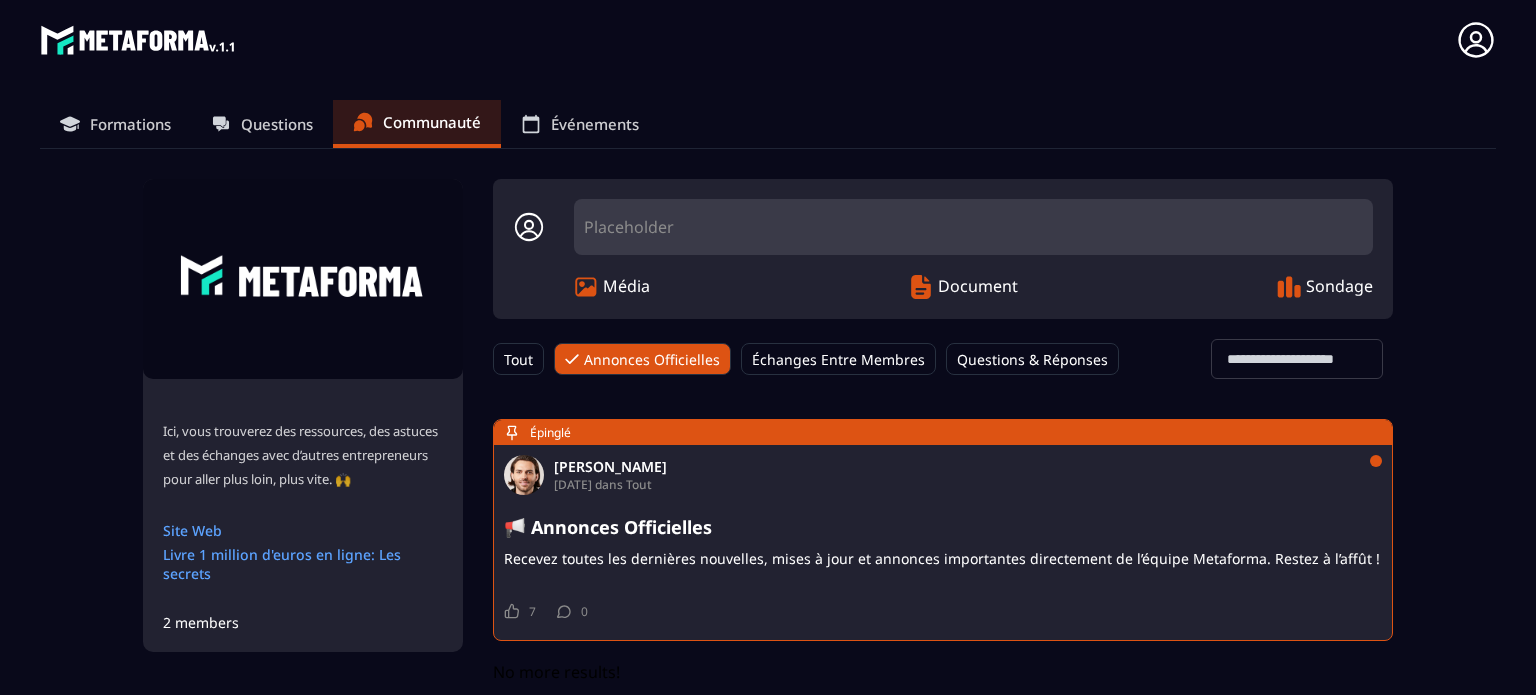 click on "Questions" at bounding box center (277, 124) 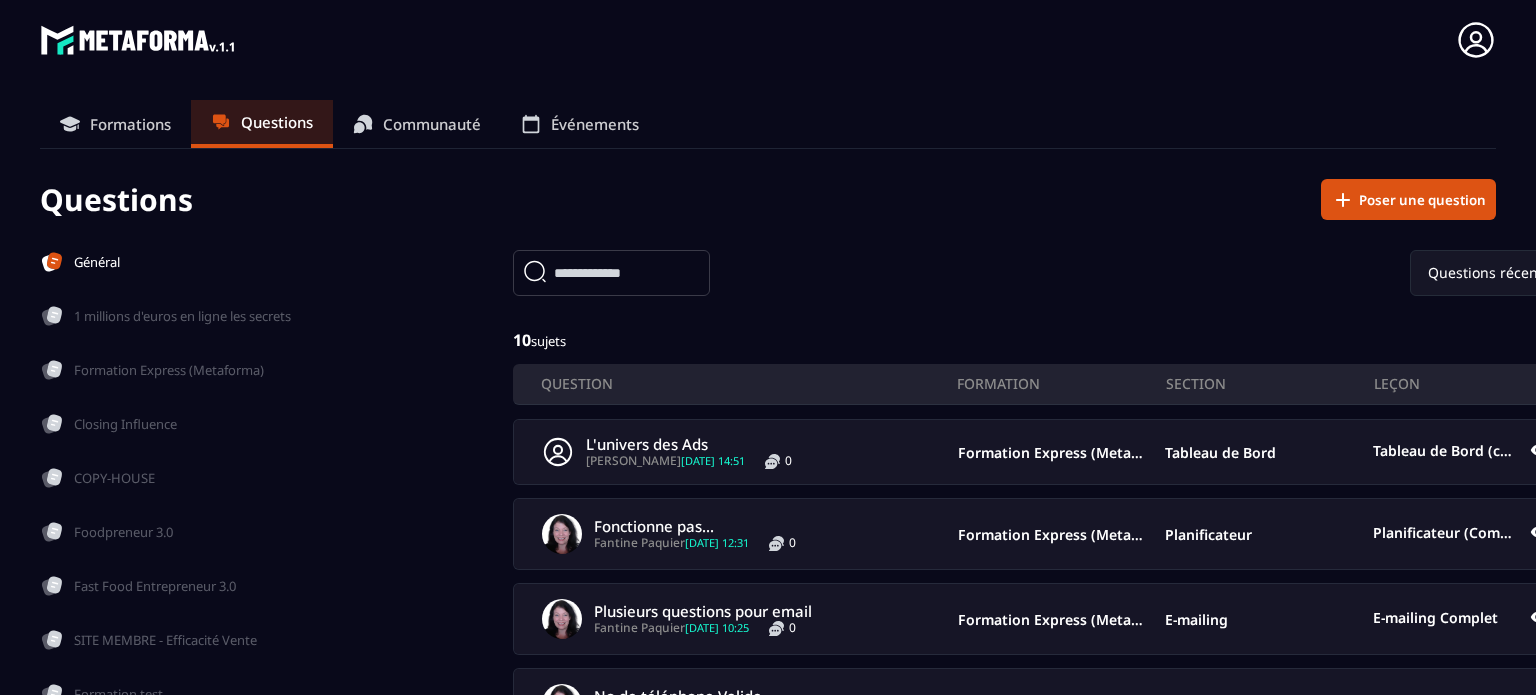 click on "Événements" at bounding box center (580, 124) 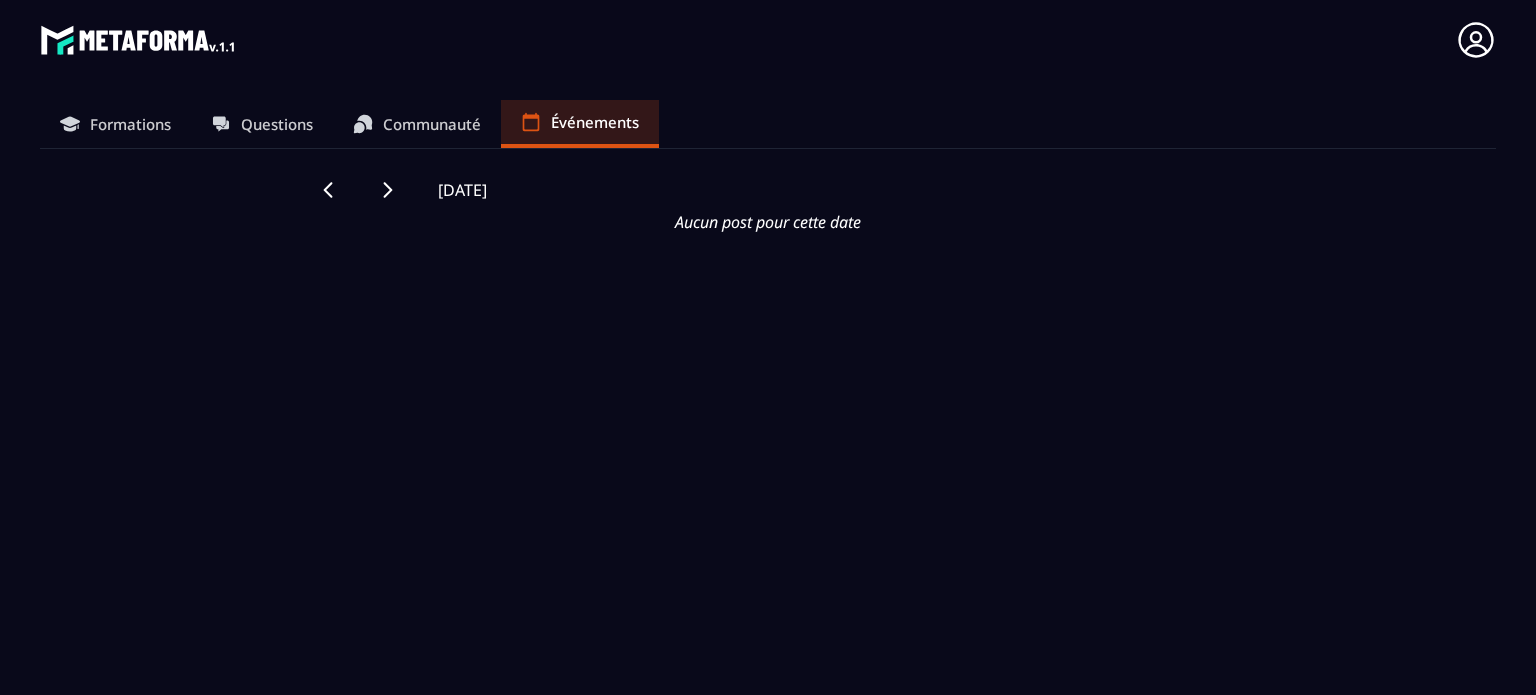 click on "Formations" at bounding box center [130, 124] 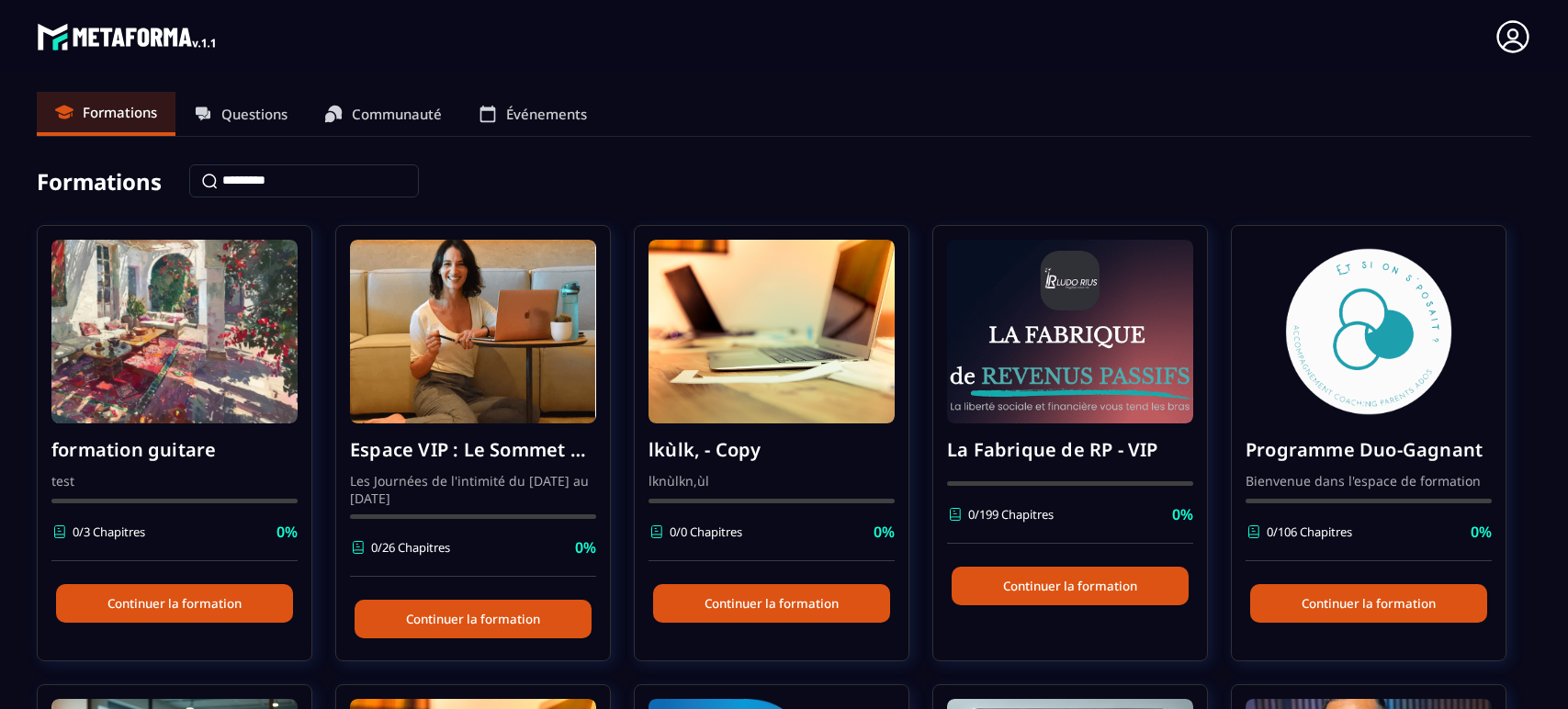 scroll, scrollTop: 0, scrollLeft: 0, axis: both 